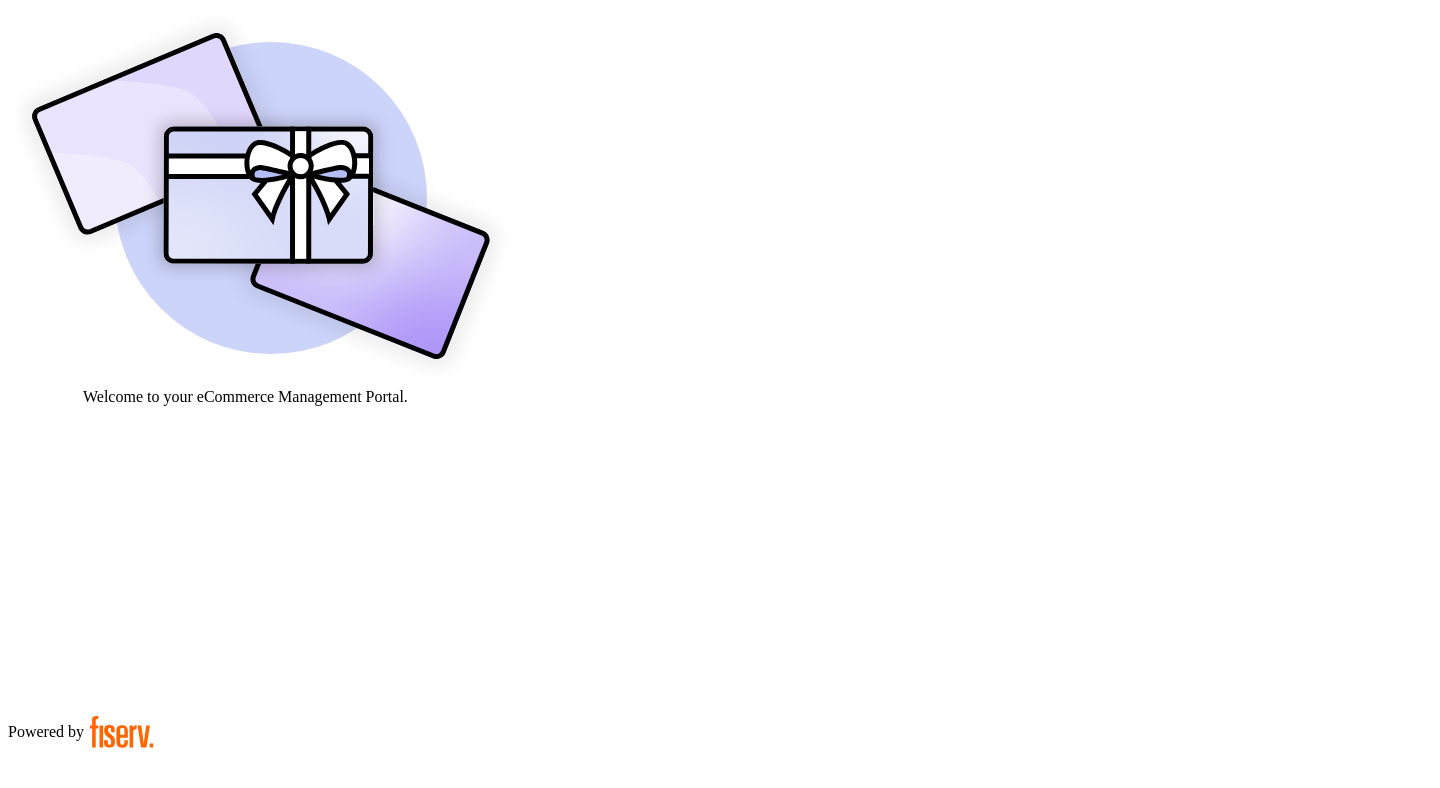 scroll, scrollTop: 0, scrollLeft: 0, axis: both 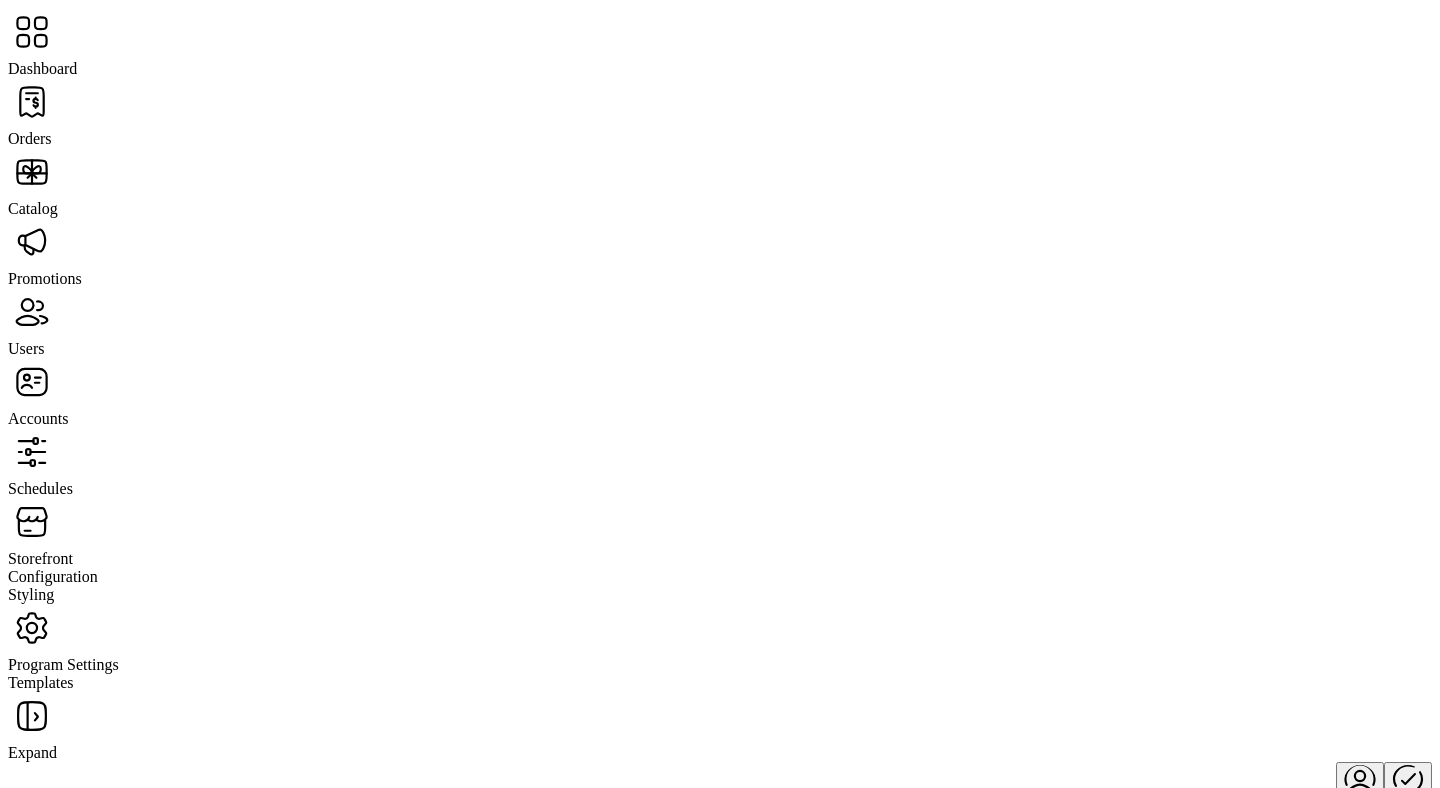 click at bounding box center (720, 34) 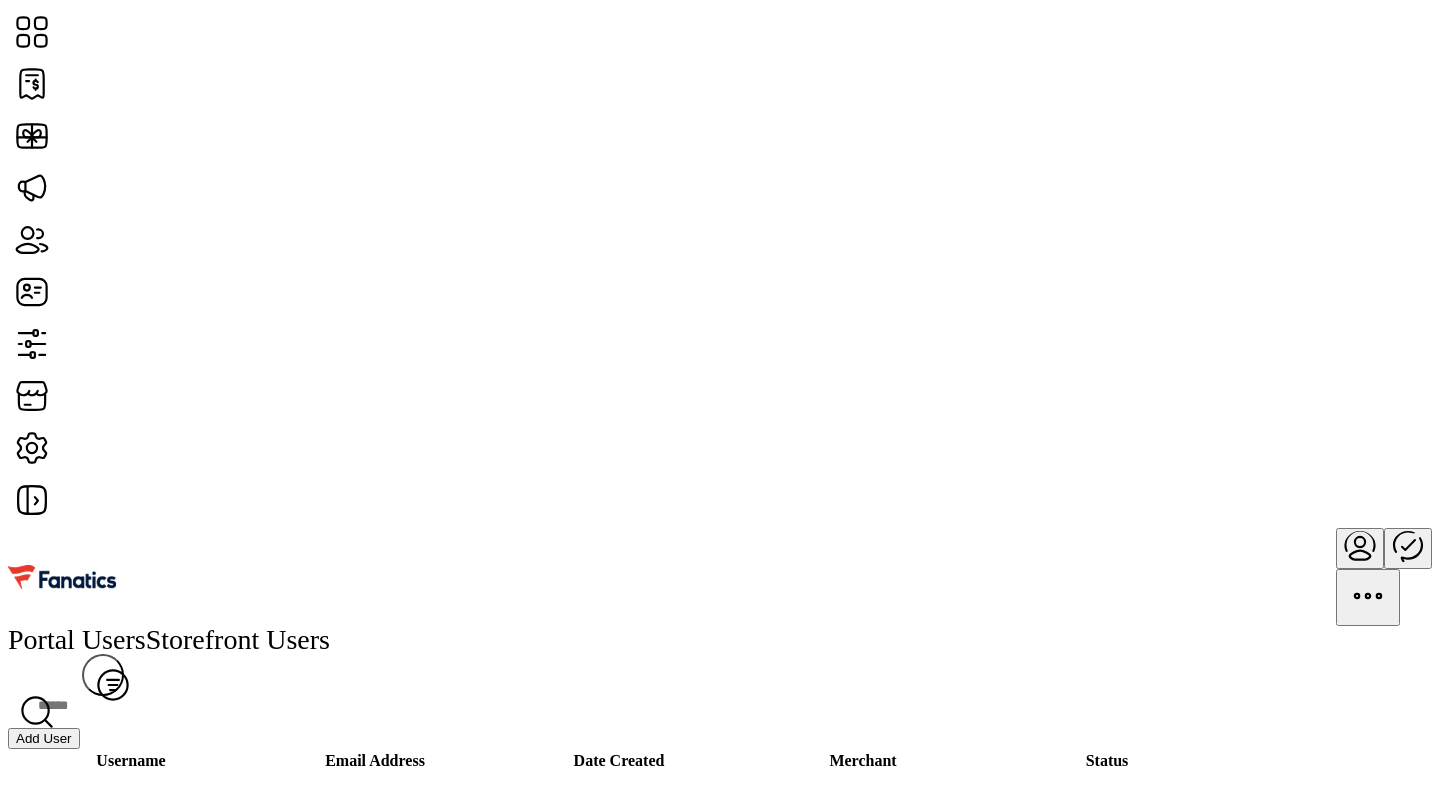 scroll, scrollTop: 85, scrollLeft: 0, axis: vertical 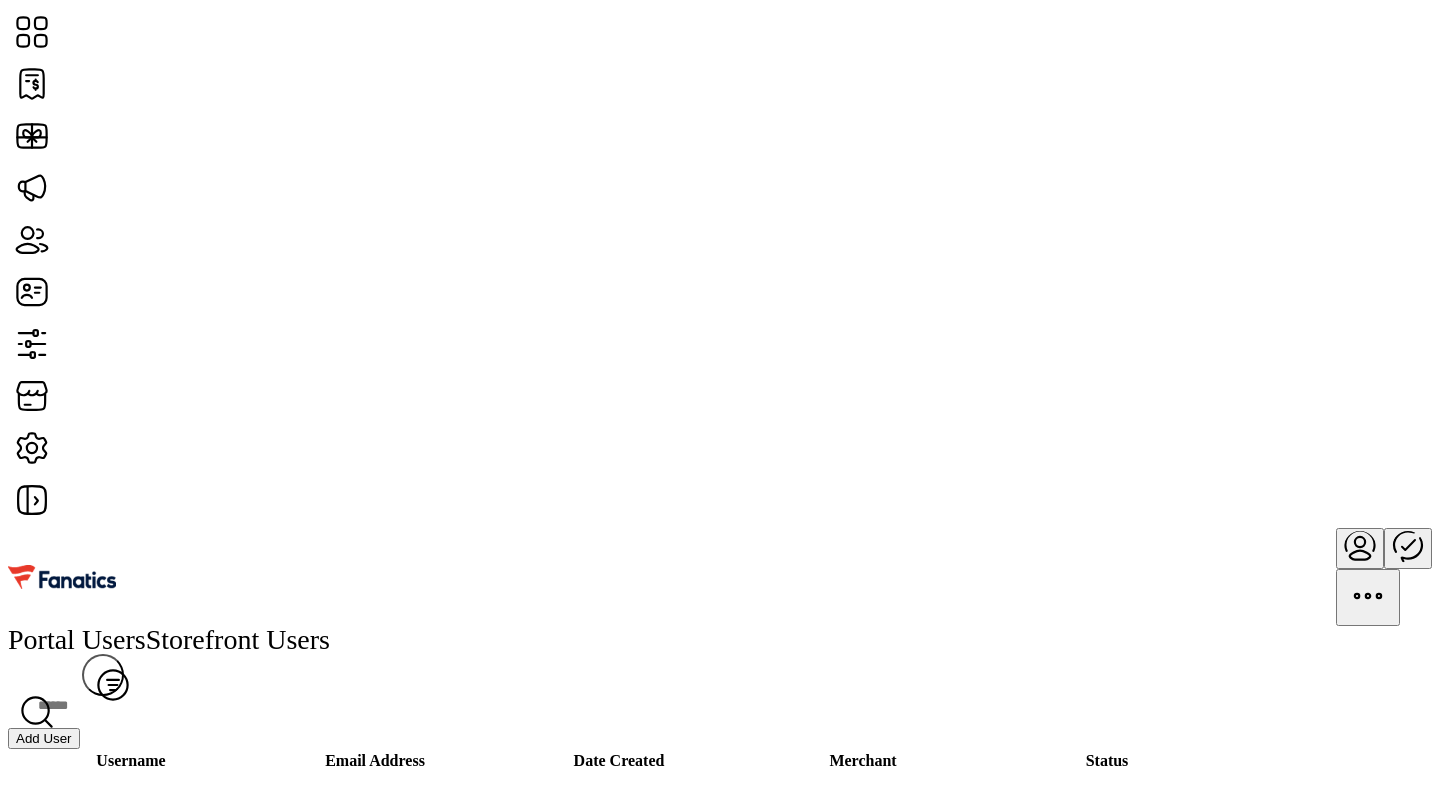 click on "A  [USERNAME]" at bounding box center (131, 1934) 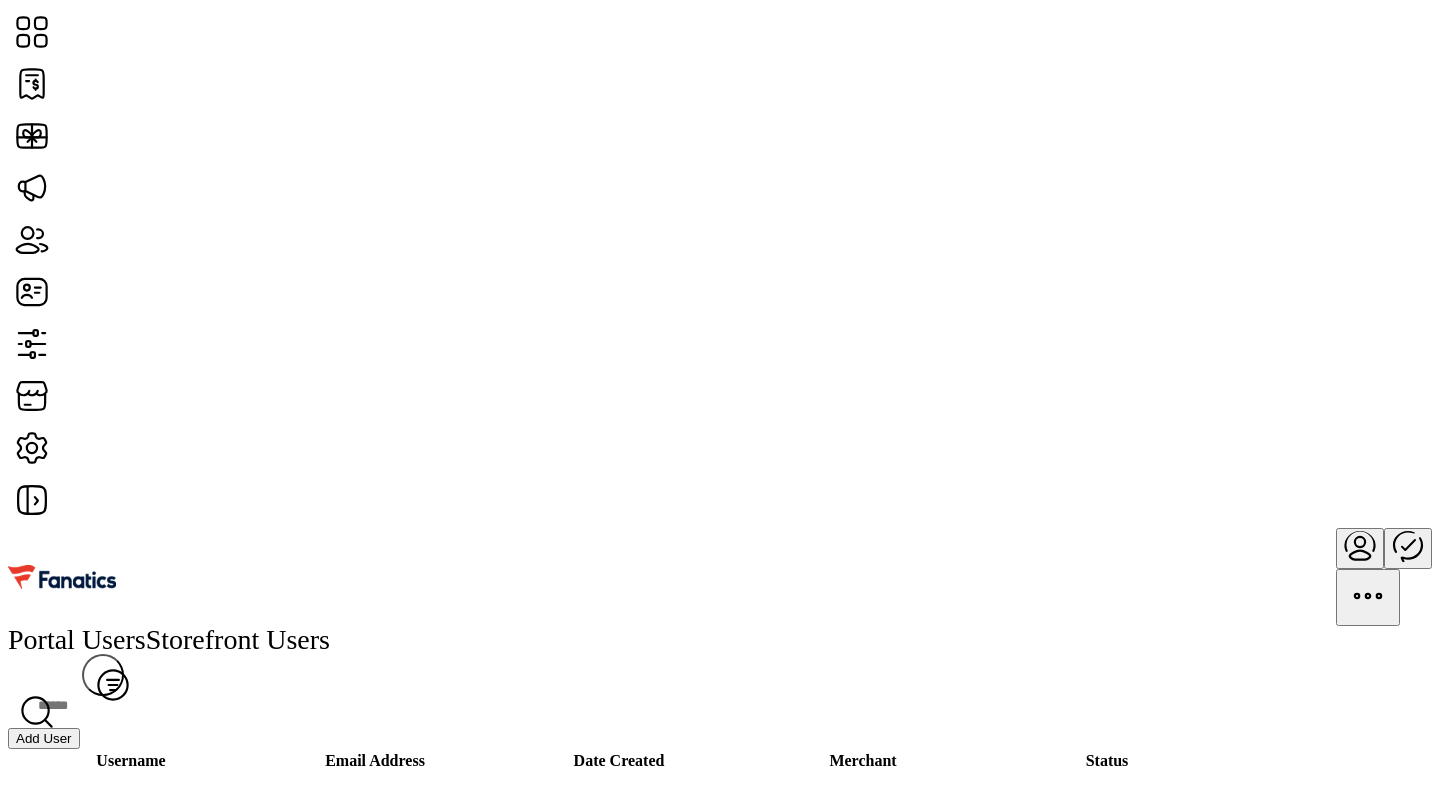 scroll, scrollTop: 110, scrollLeft: 0, axis: vertical 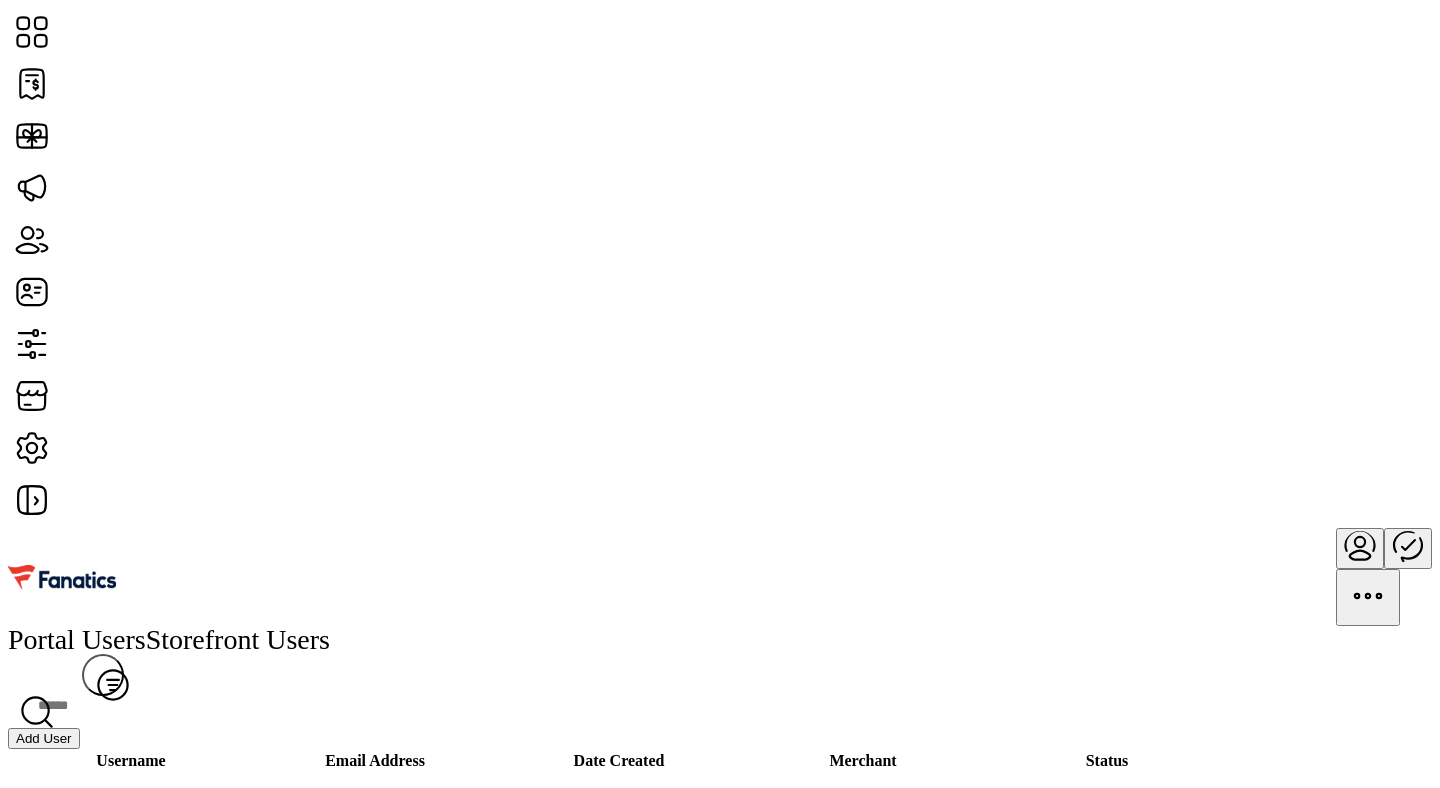 click at bounding box center [1263, 1891] 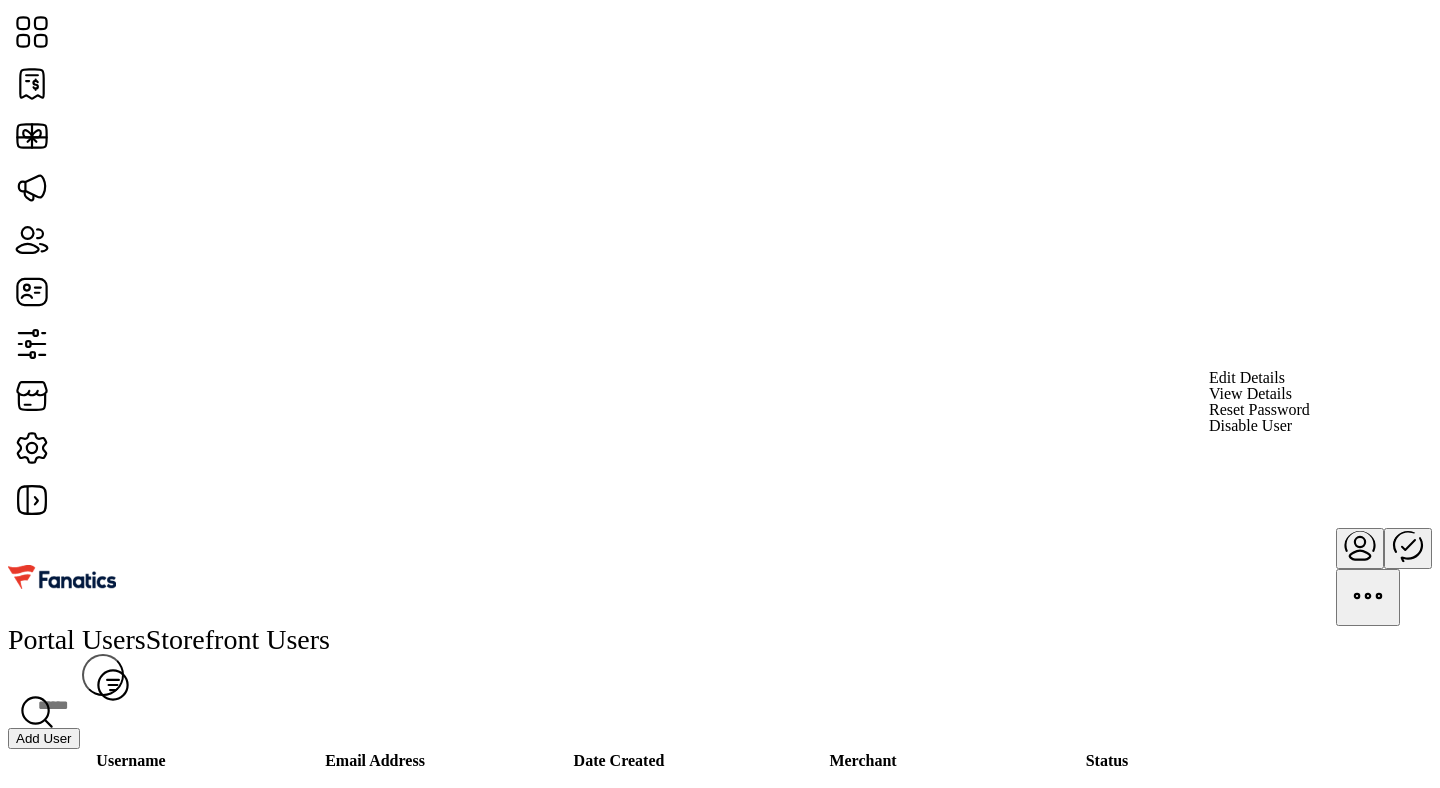 click on "Edit Details" at bounding box center [1247, 378] 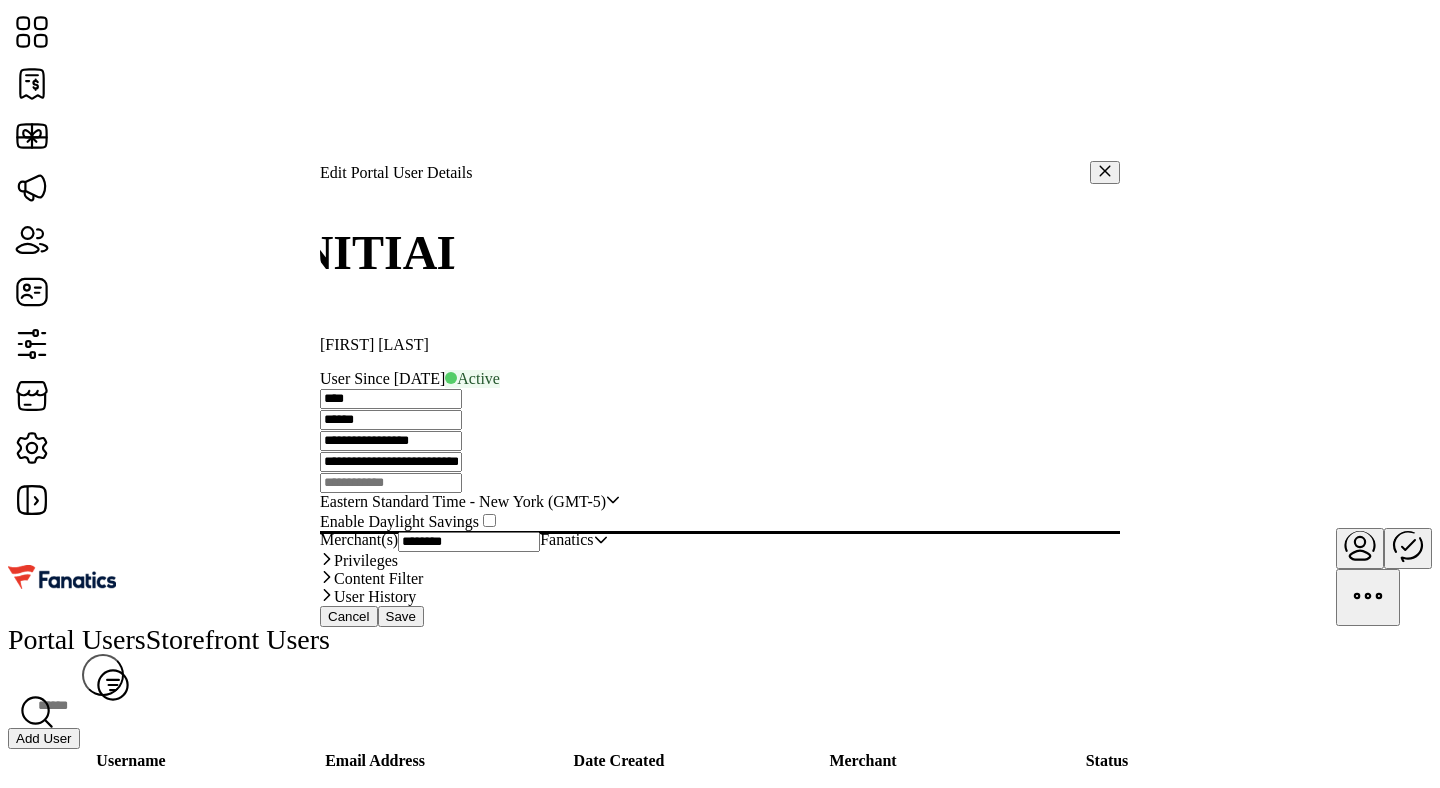 click on "Privileges  Customize navigation visibility. As a default, all items are set to visible:     Navigation Visibility   Show  Accounts Visible Catalog Visible Connie Chatbot Visible Dashboard Visible Help Center Visible Orders Visible Promotions Visible Publisher Visible Schedules Visible Storefront Configuration Visible Template Management Visible Users Visible Choose between three default privilege settings or create a custom configuration: Accounts All Active    Privilege details  Show  Deactivate Account  Active   Read Only   Hidden  Add New Account  Active   Read Only   Hidden  Decision Account  Active   Read Only   Hidden  View & Edit Account Details  Active   Read Only   Hidden  View As User  Active   Read Only   Hidden  View Cards  Active   Read Only   Hidden  View Users  Active   Read Only   Hidden  Catalog All Active    Privilege details  Show  Add New Card  Active   Read Only   Hidden  Additional Information  Active   Read Only   Hidden  Advanced Settings  Active   Read Only   Hidden  Delete Card" at bounding box center [720, 561] 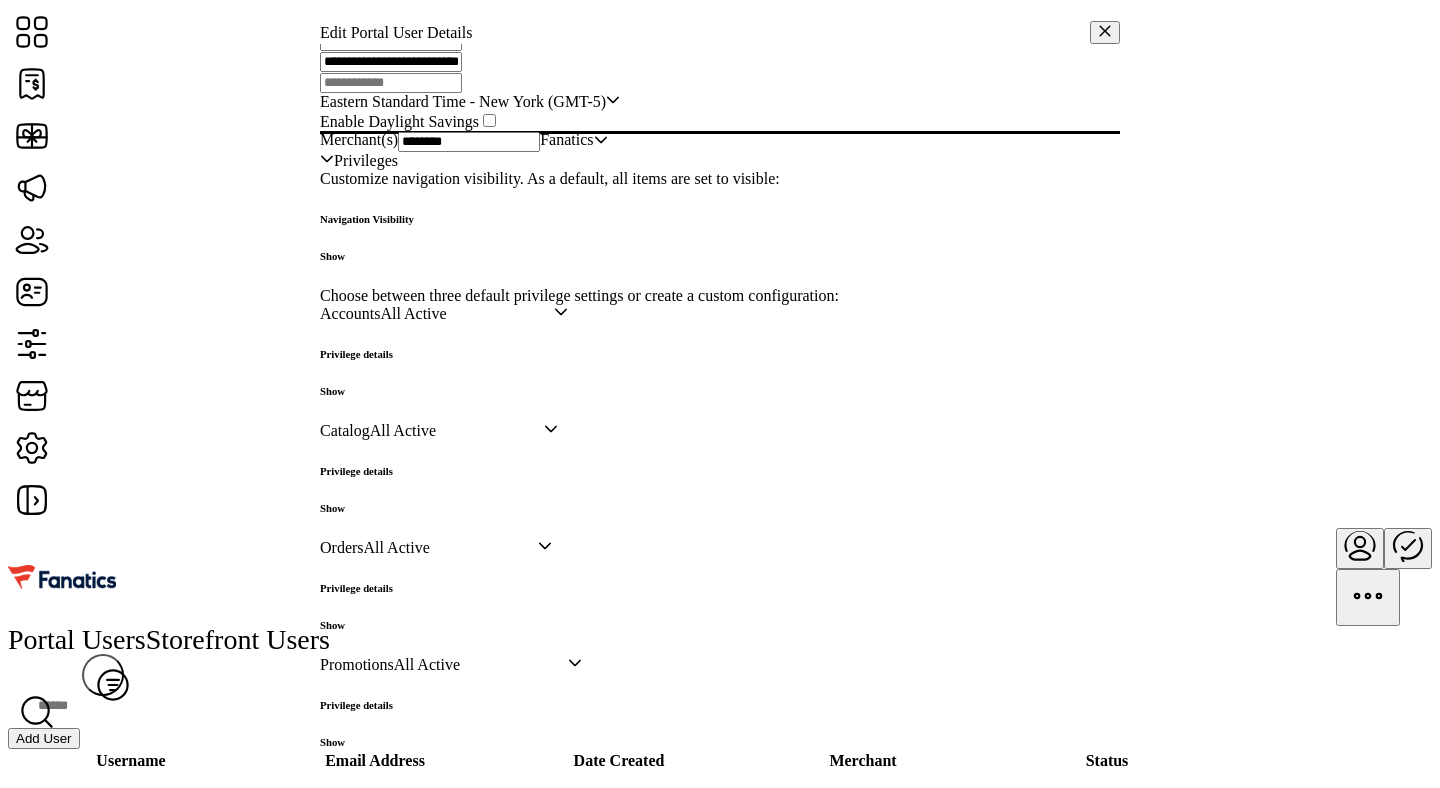 scroll, scrollTop: 296, scrollLeft: 0, axis: vertical 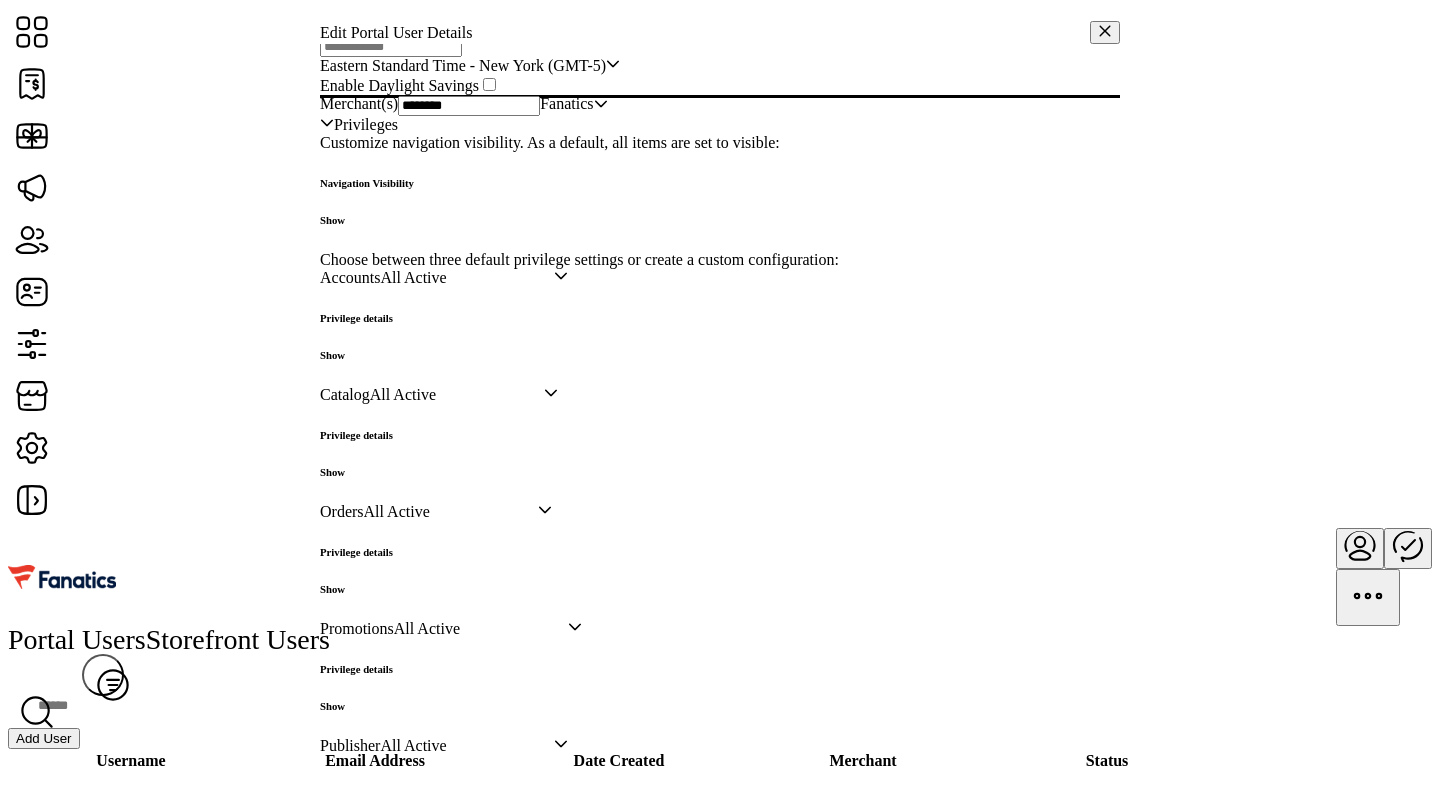 click on "Navigation Visibility   Show" at bounding box center [367, 201] 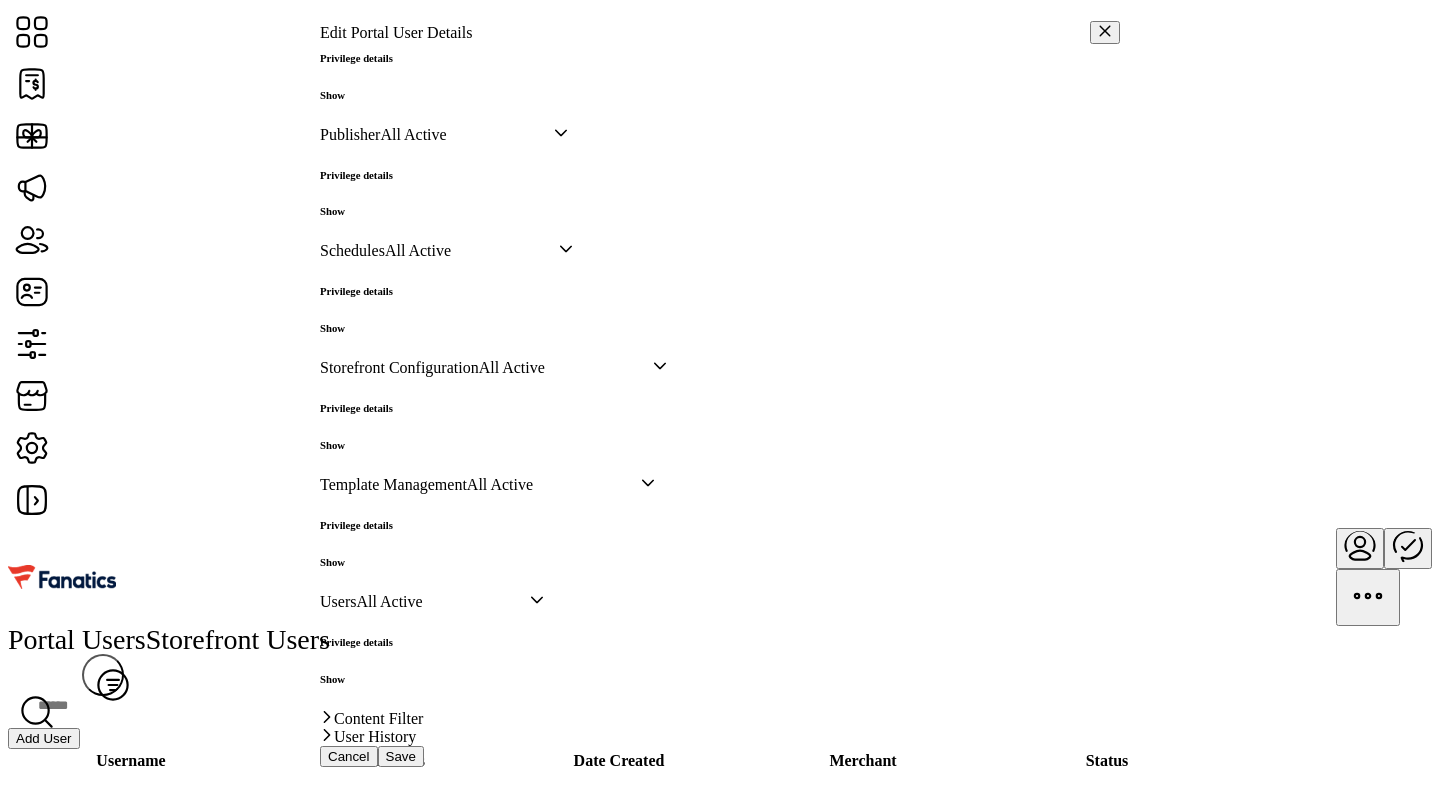 scroll, scrollTop: 1940, scrollLeft: 0, axis: vertical 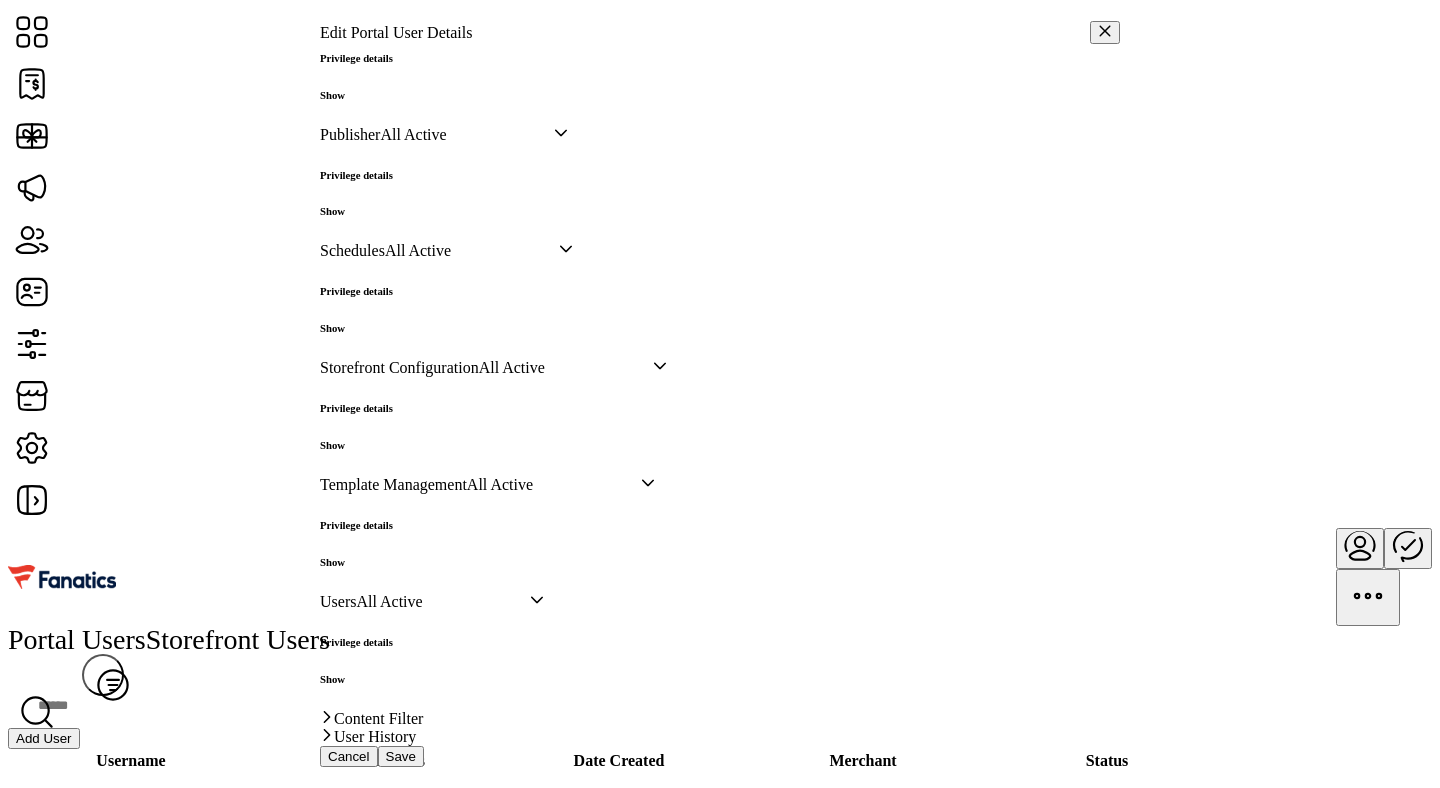 click on "Save" at bounding box center (401, 756) 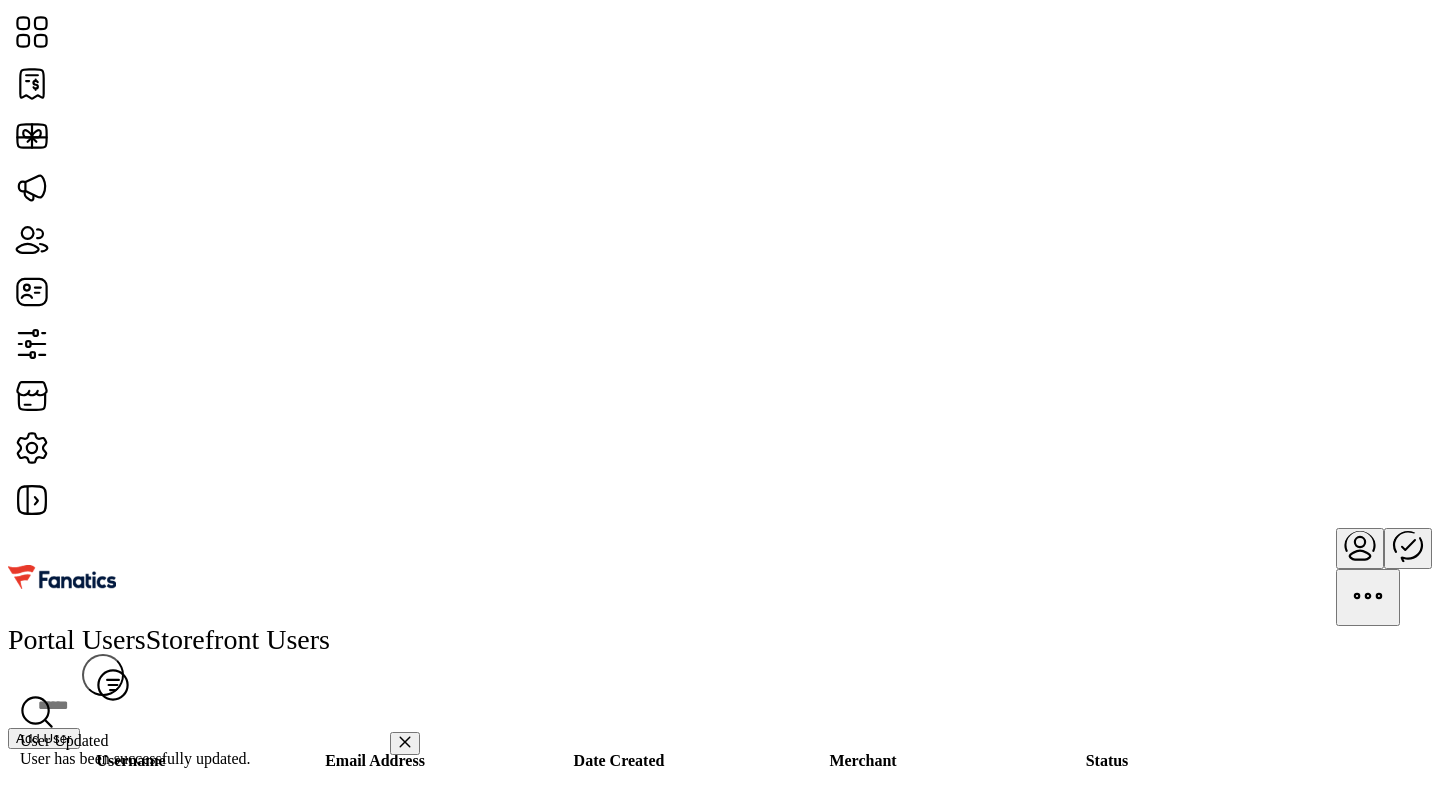click at bounding box center [1263, 1891] 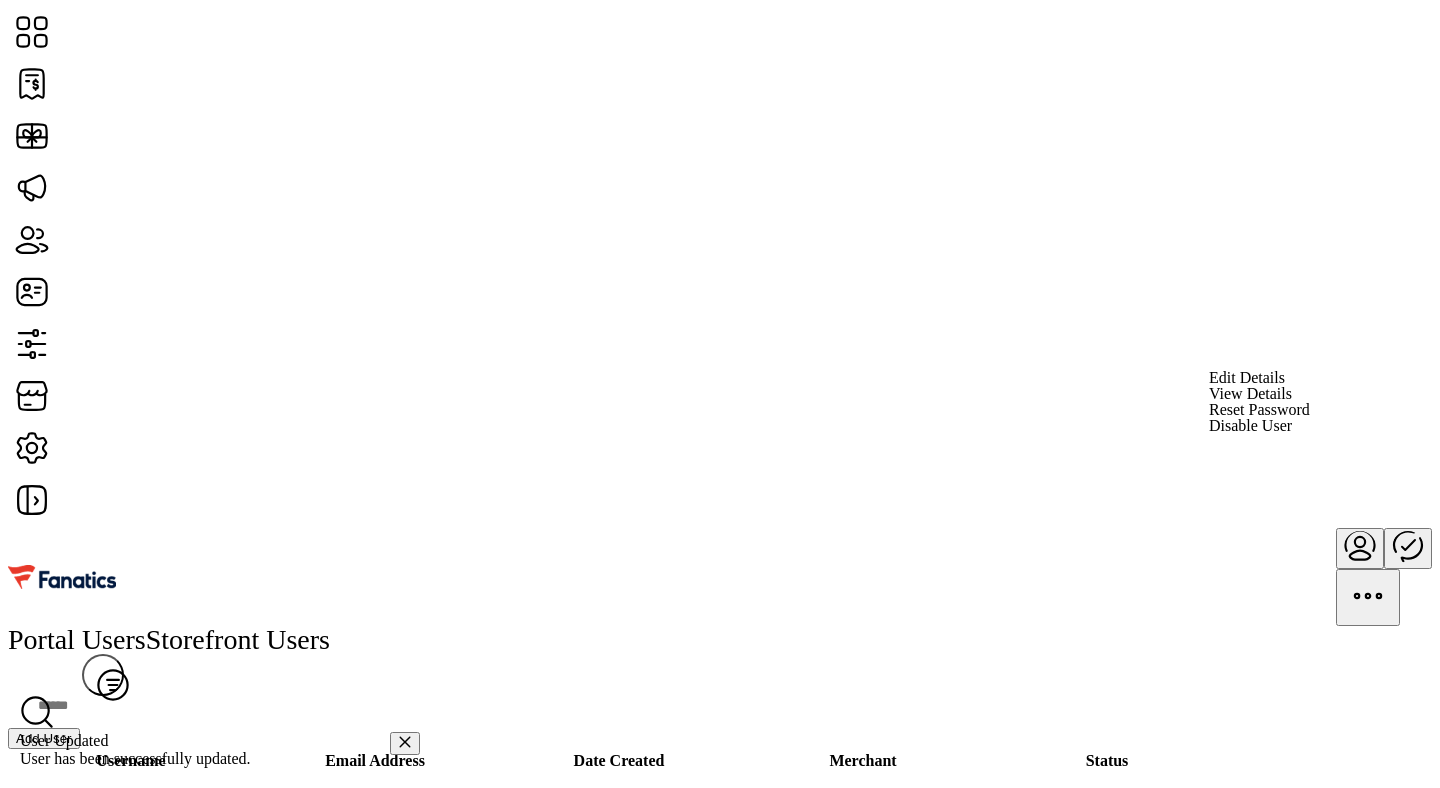 click on "Reset Password" at bounding box center [1259, 410] 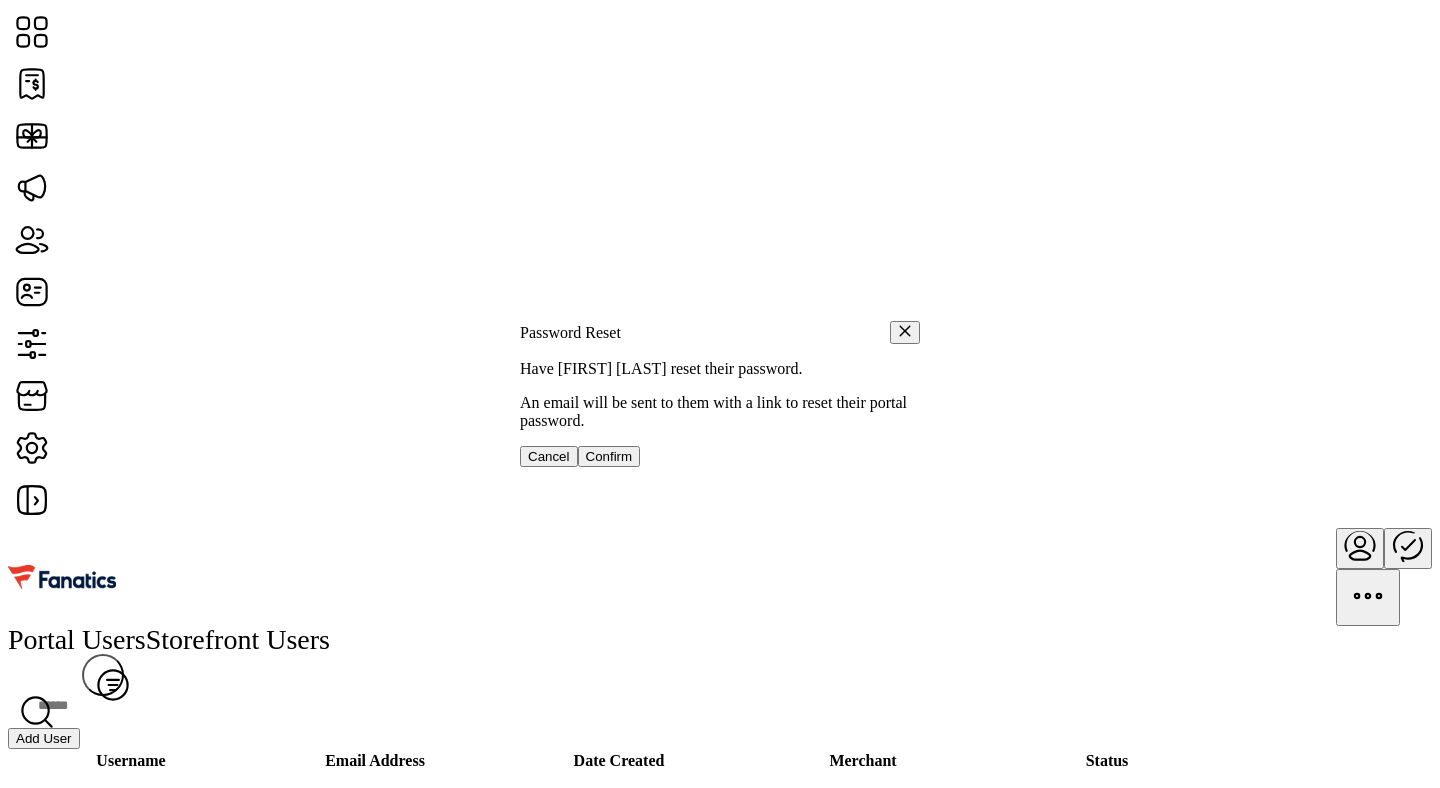 click on "Confirm" at bounding box center [609, 456] 